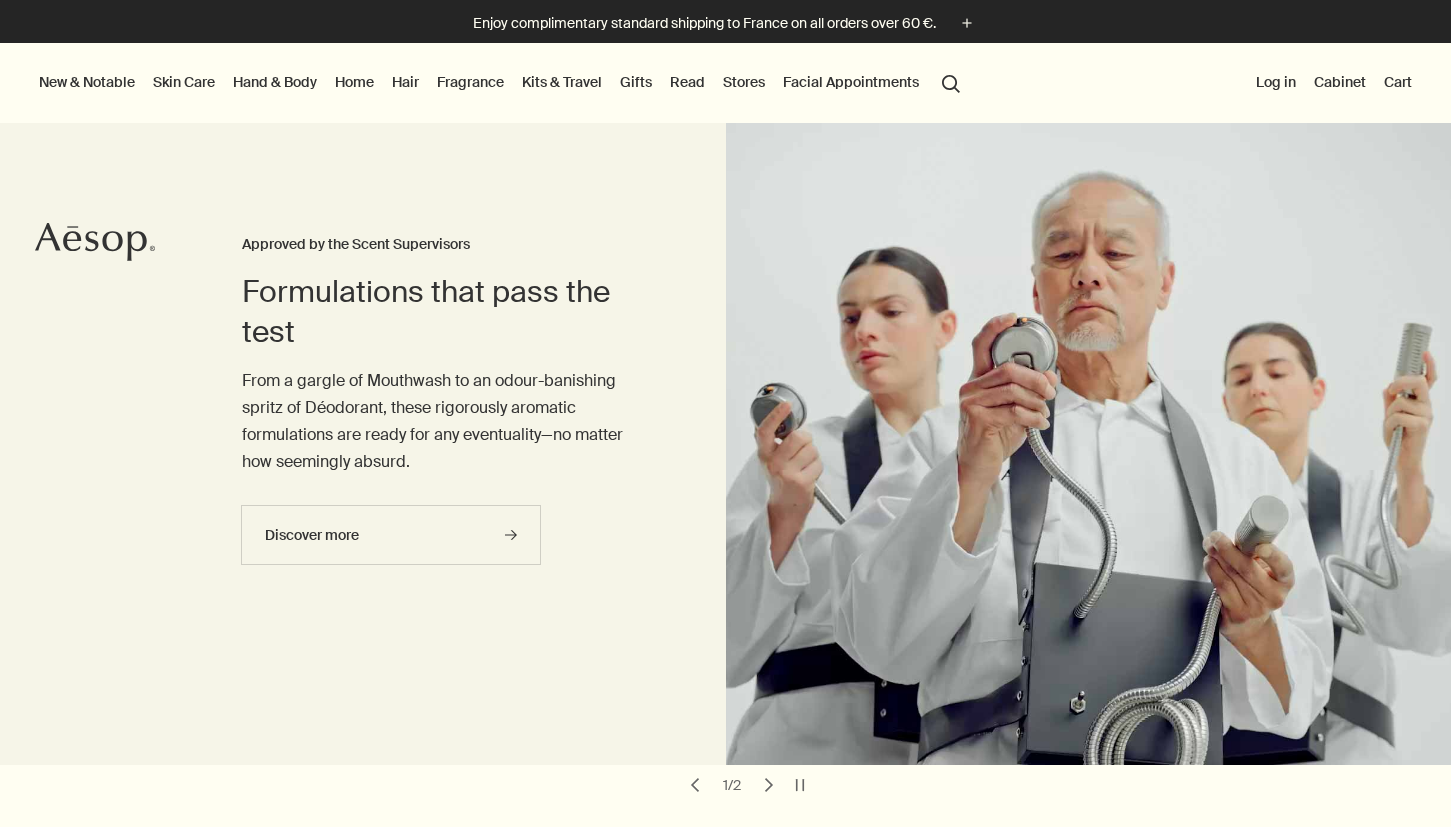 scroll, scrollTop: 0, scrollLeft: 0, axis: both 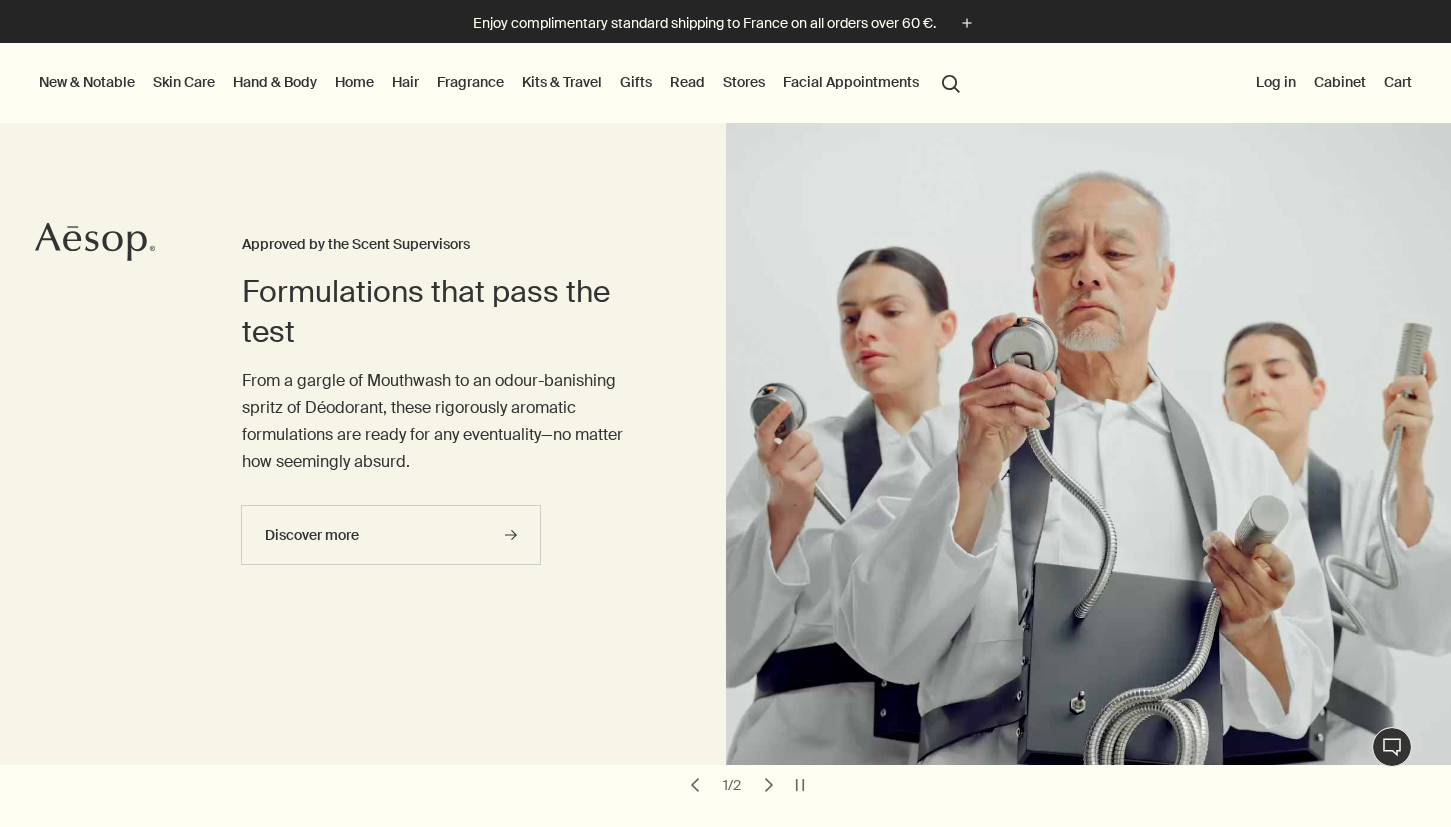 click on "New & Notable" at bounding box center (87, 82) 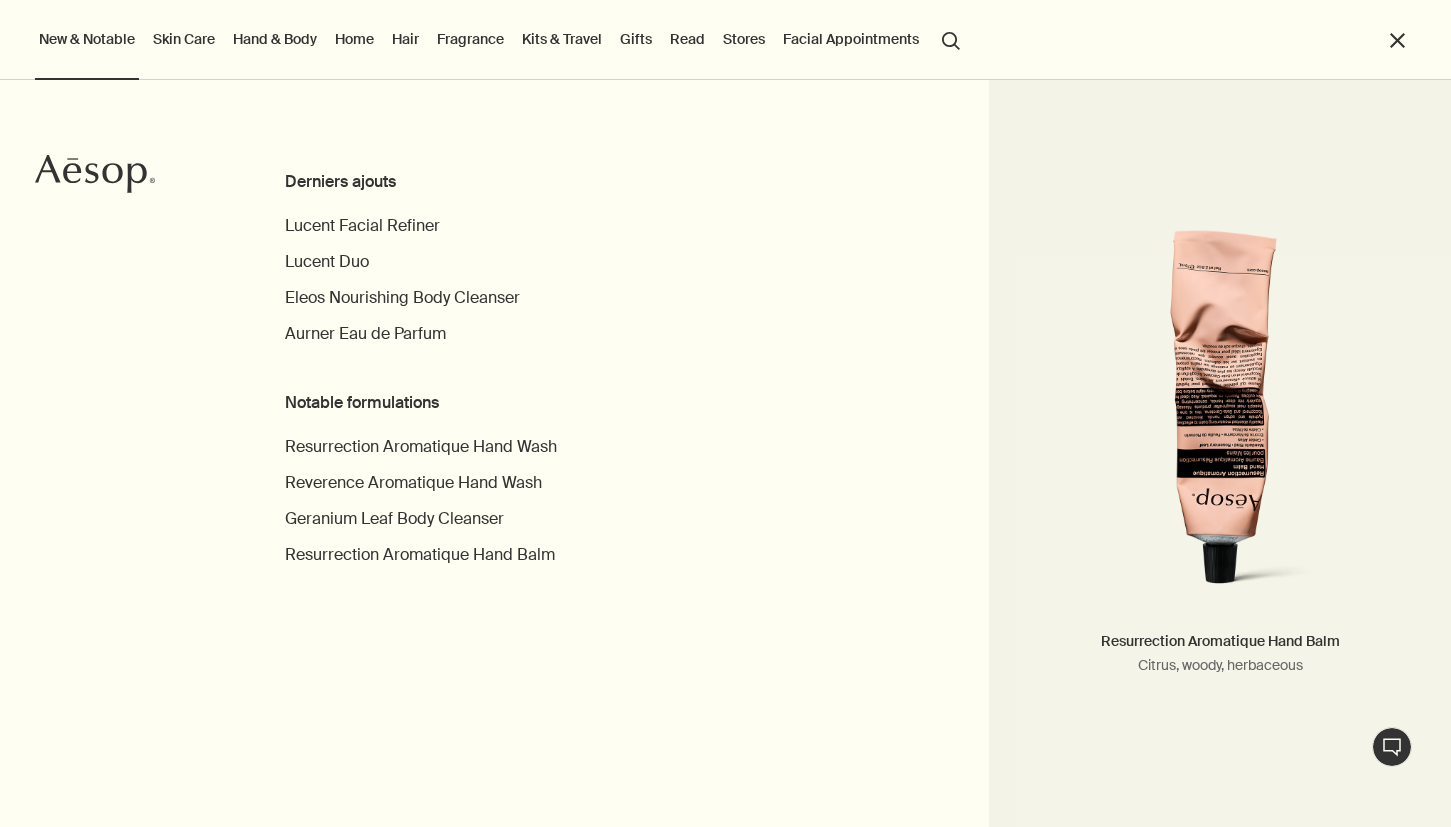 click at bounding box center (1220, 420) 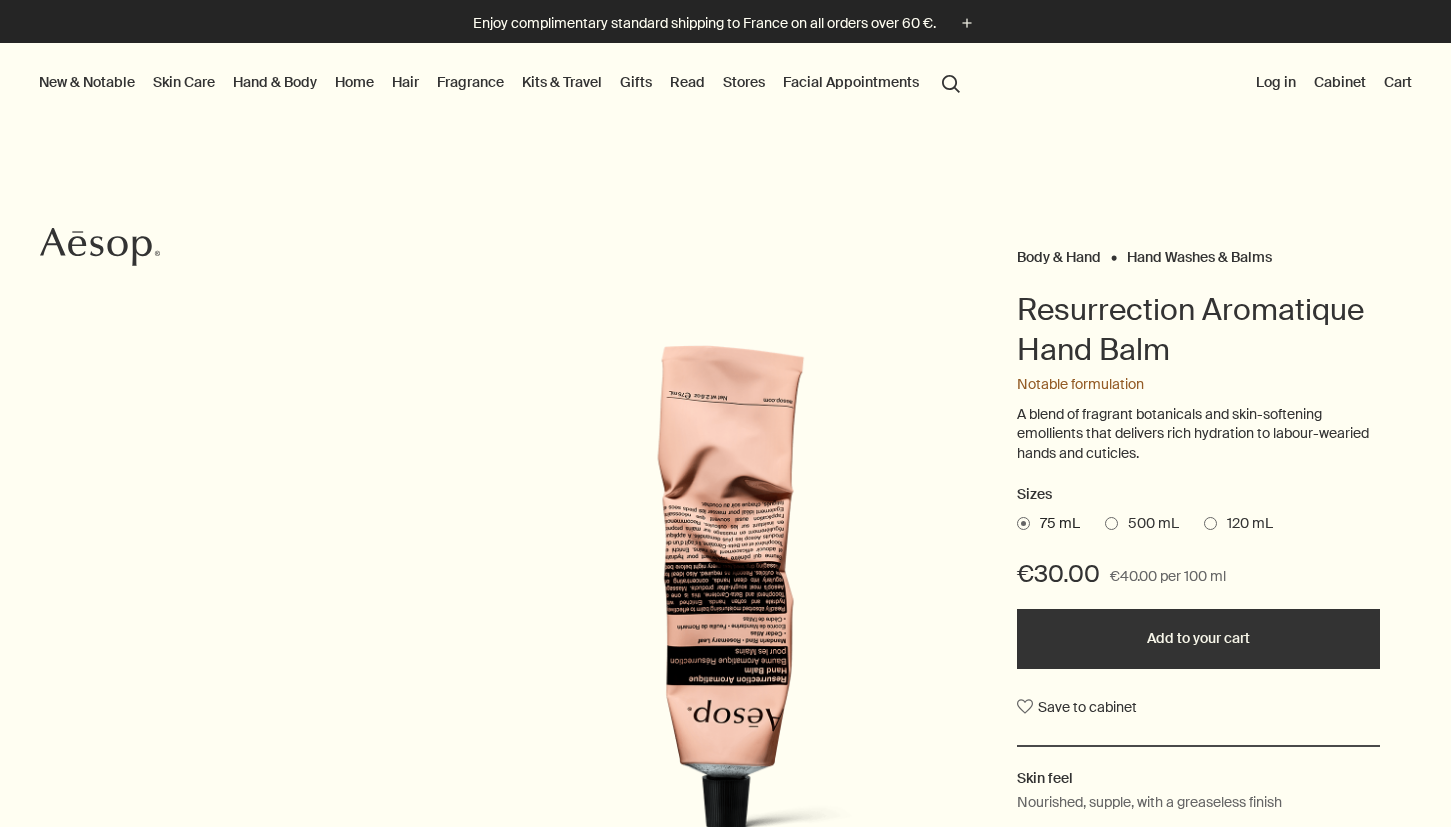 scroll, scrollTop: 0, scrollLeft: 0, axis: both 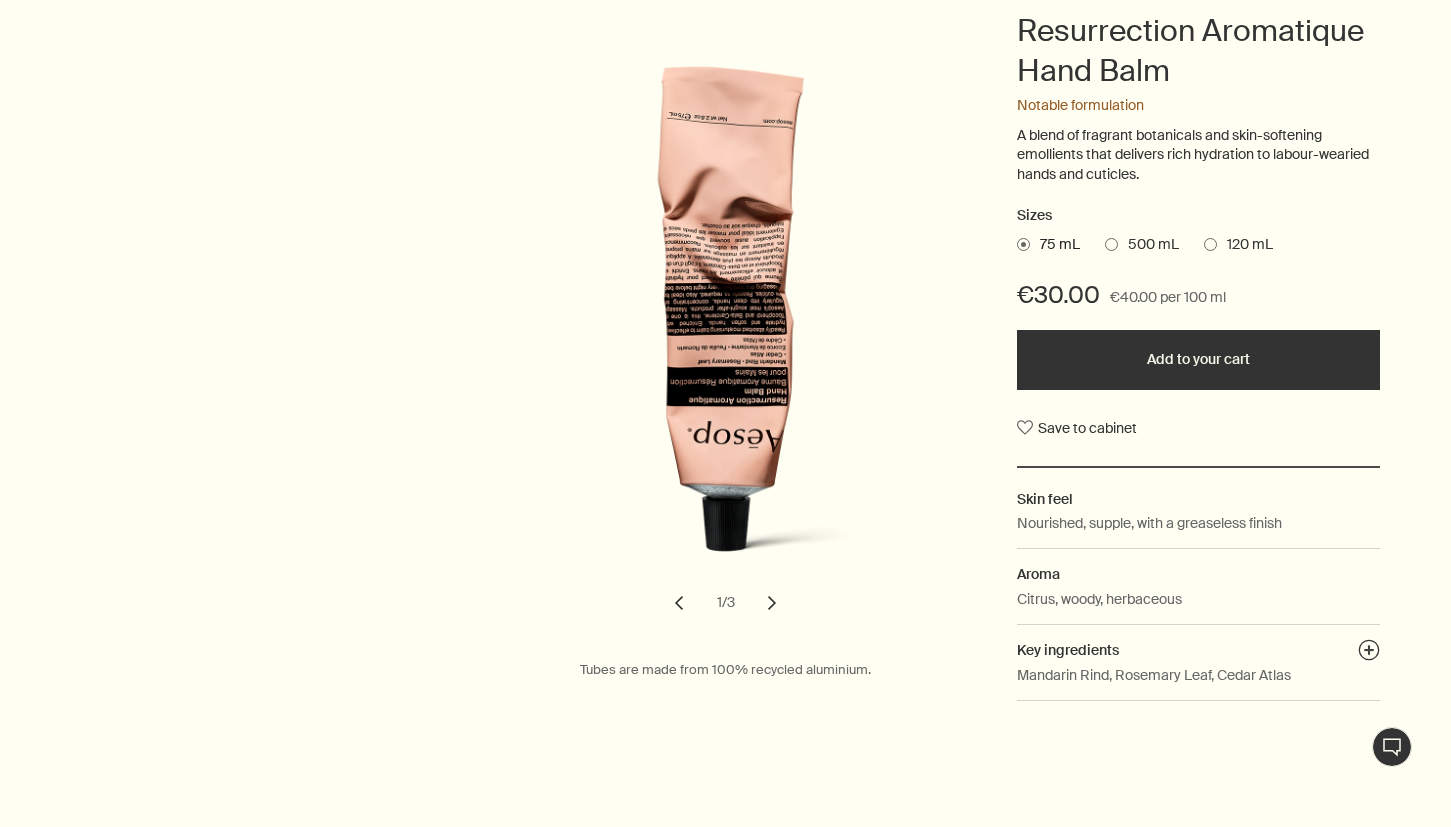 click on "chevron" at bounding box center (772, 603) 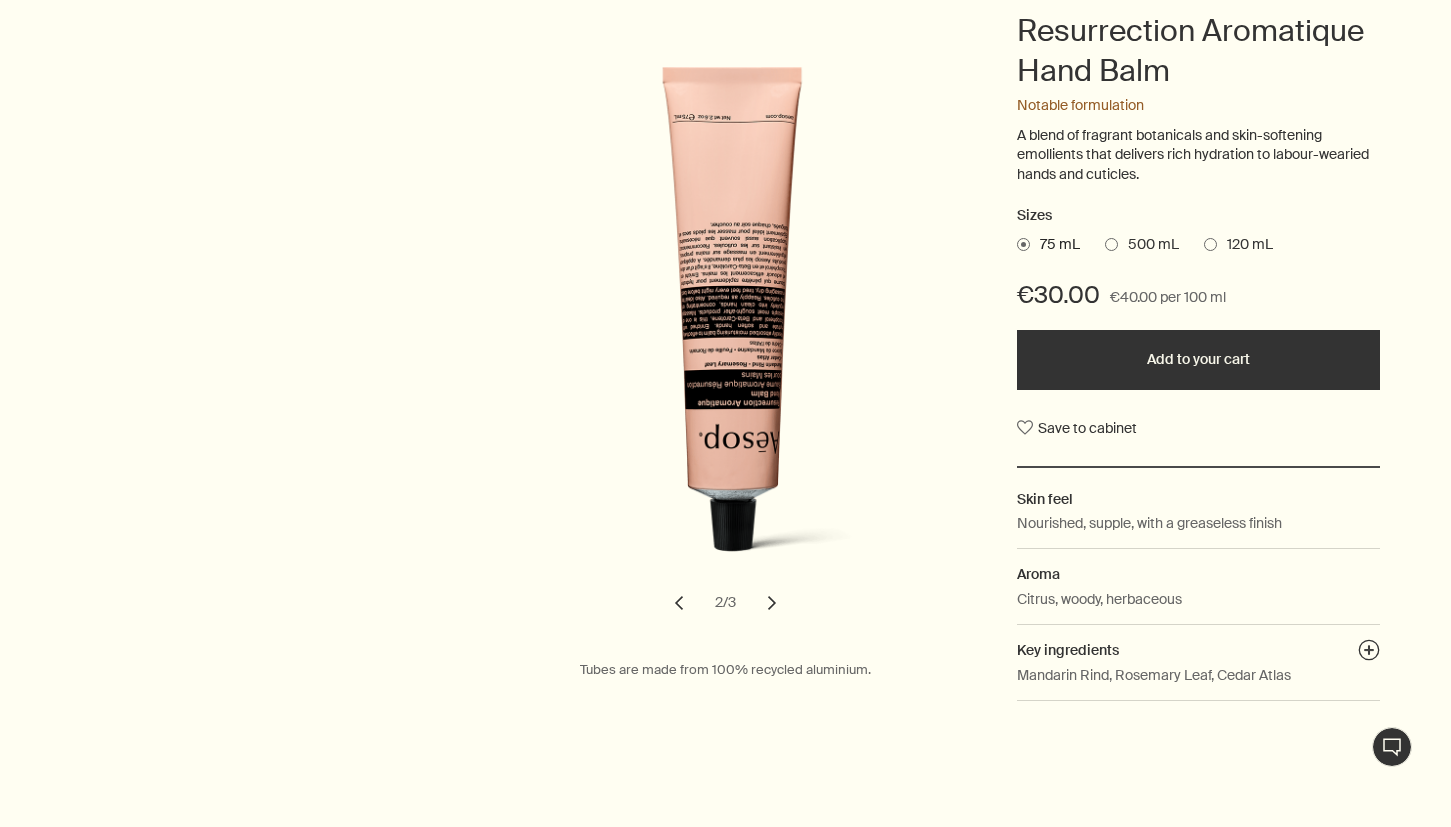click on "chevron" at bounding box center [772, 603] 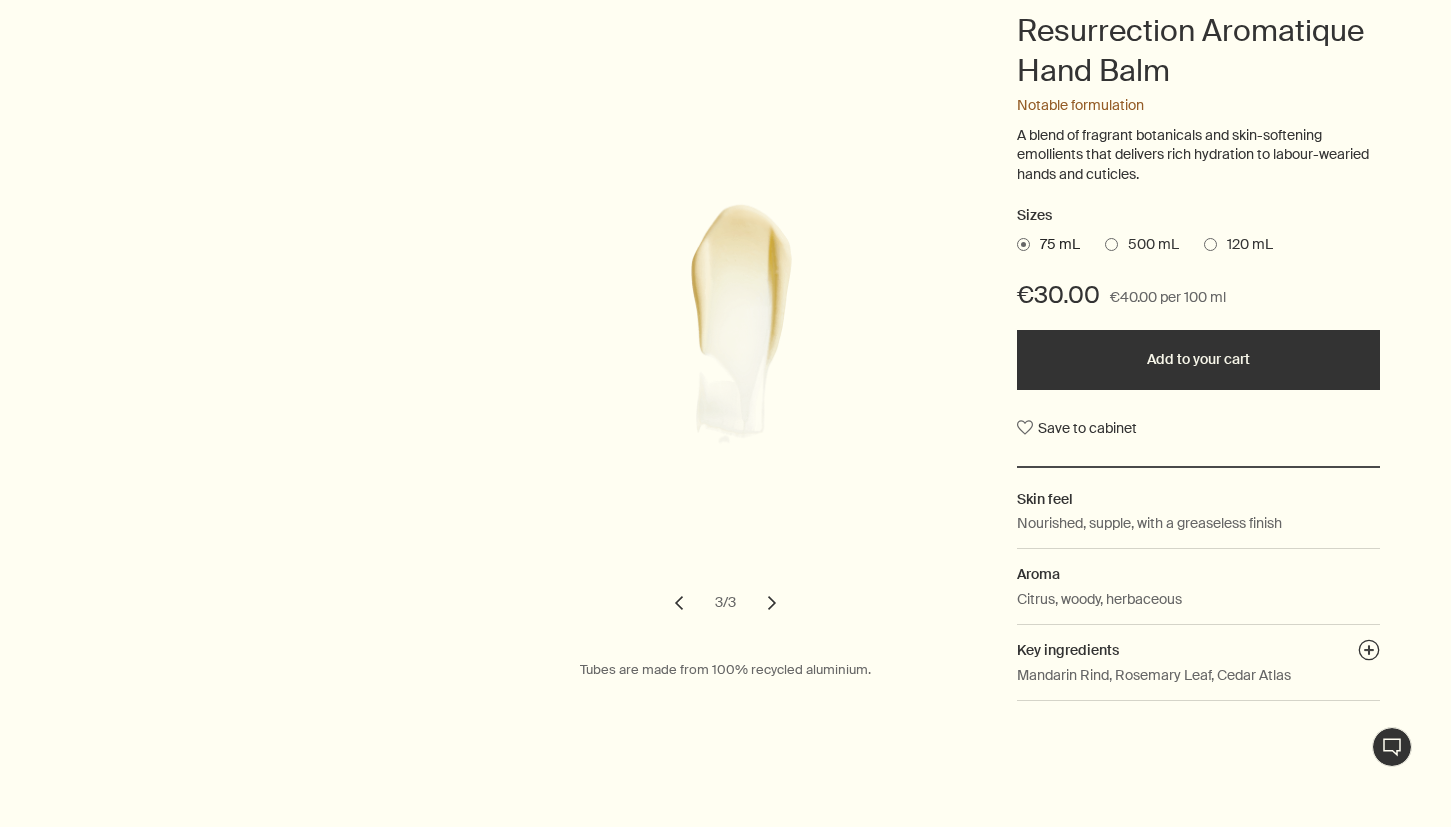 click on "chevron" at bounding box center (679, 603) 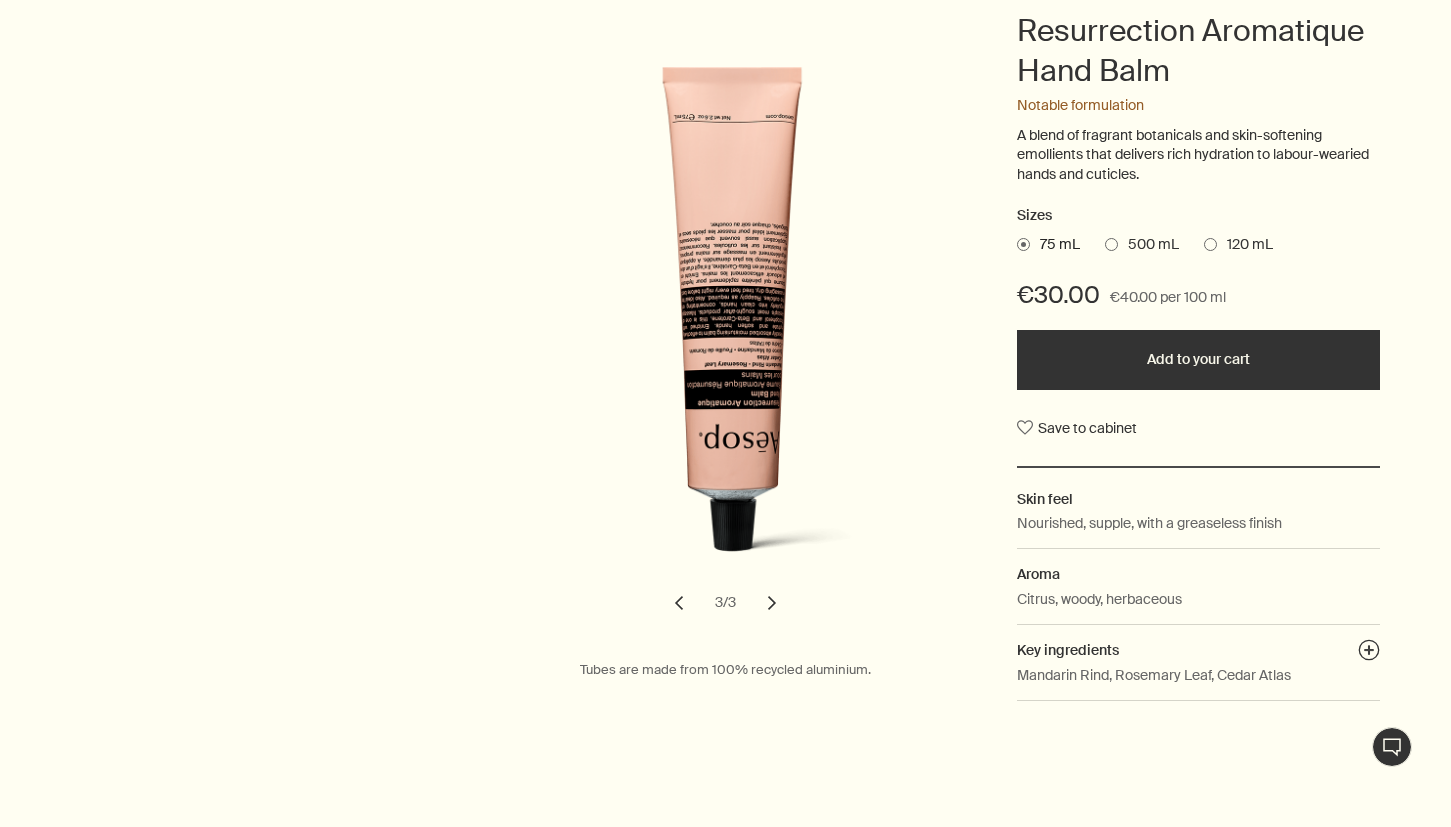 click on "chevron" at bounding box center [679, 603] 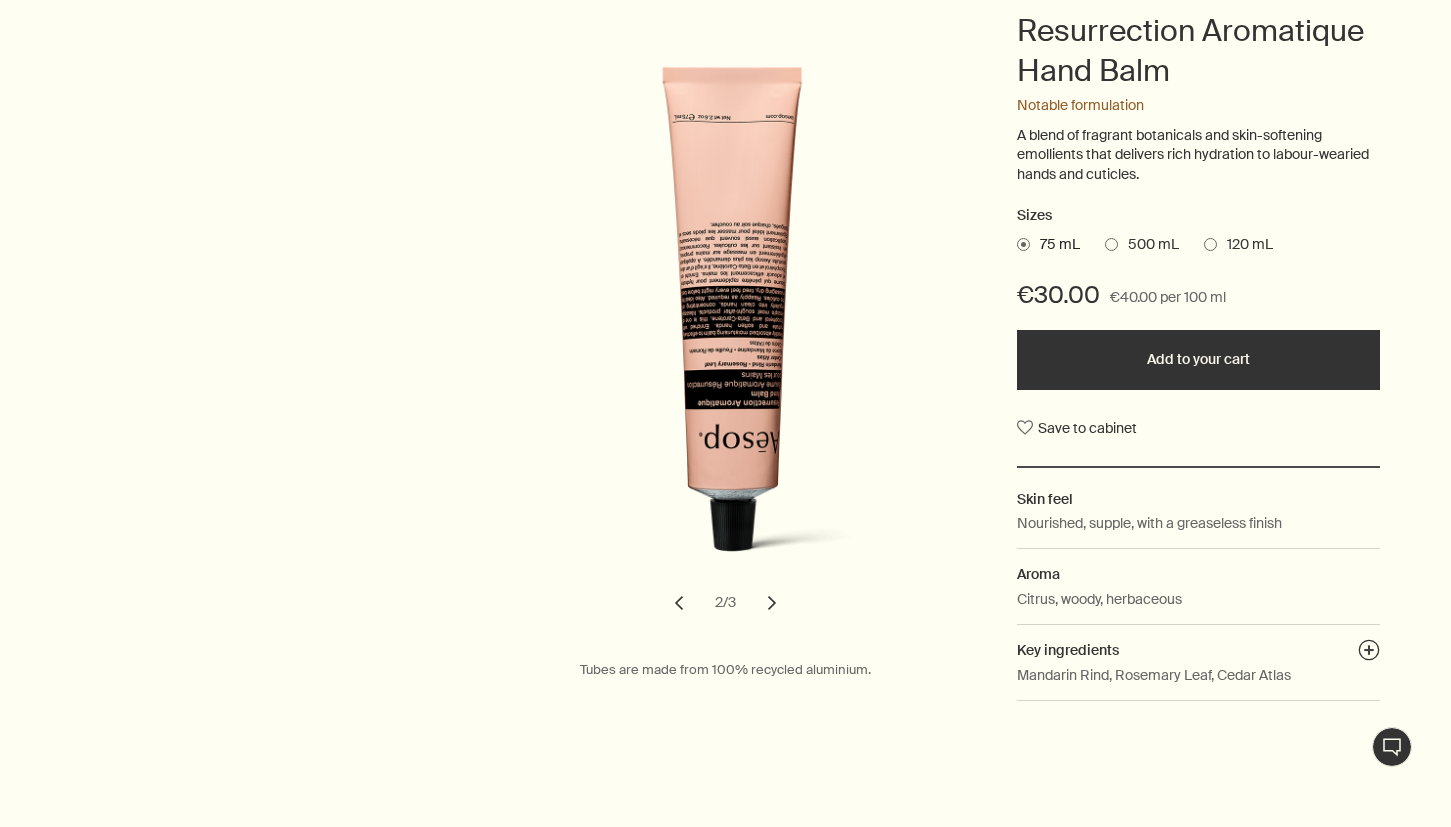 click on "chevron" at bounding box center [679, 603] 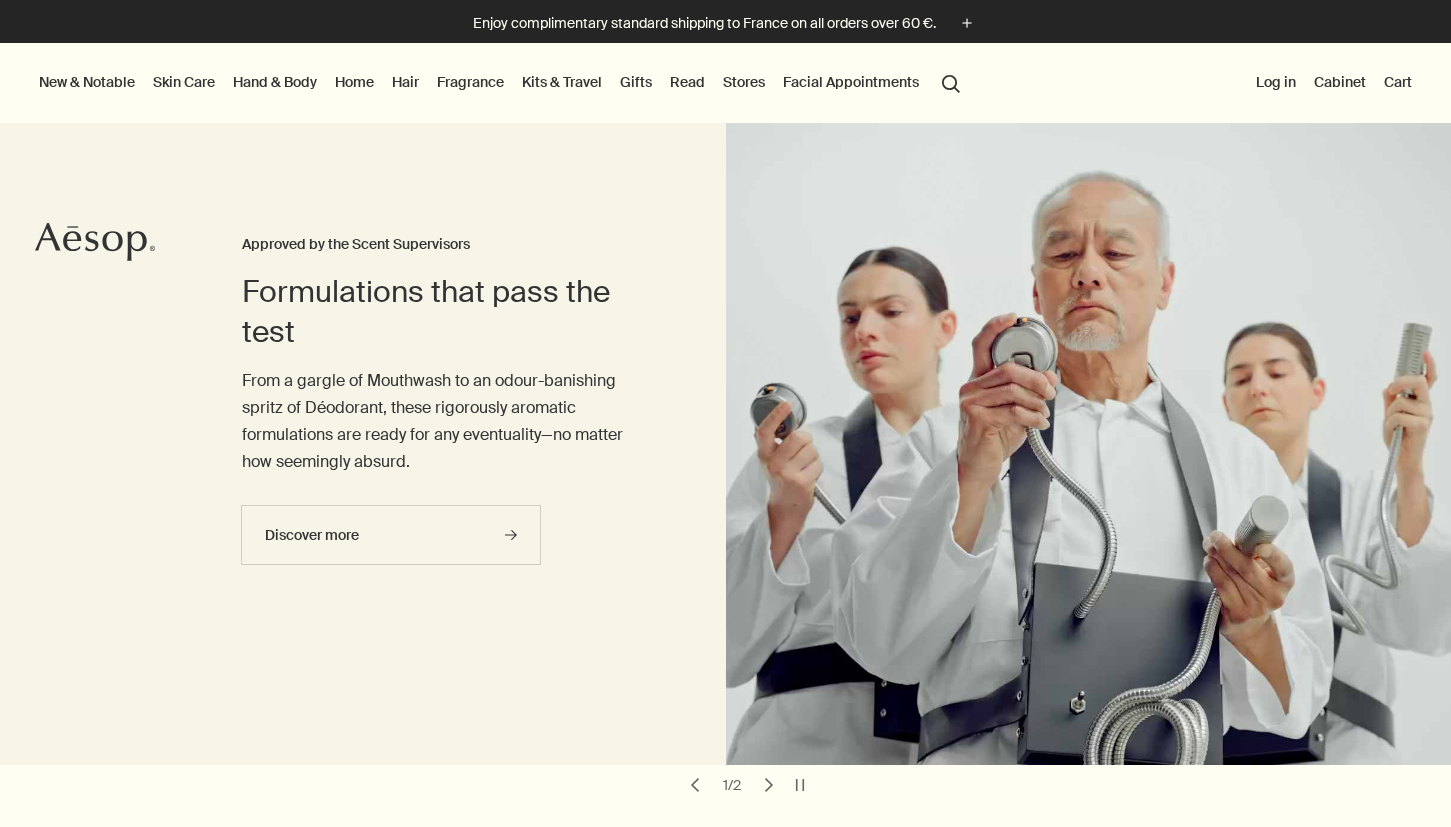 scroll, scrollTop: 0, scrollLeft: 0, axis: both 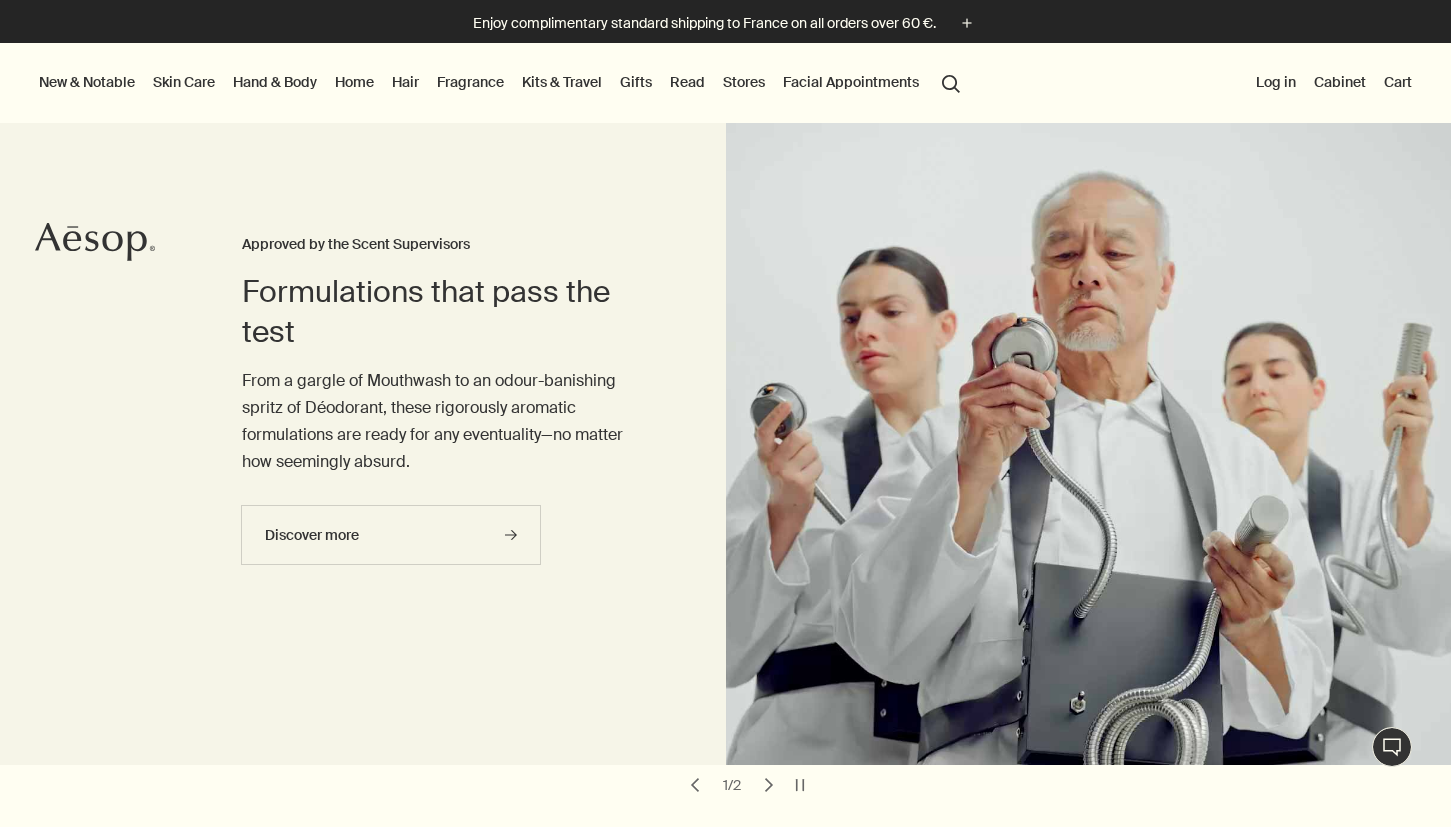 click on "Skin Care" at bounding box center [184, 82] 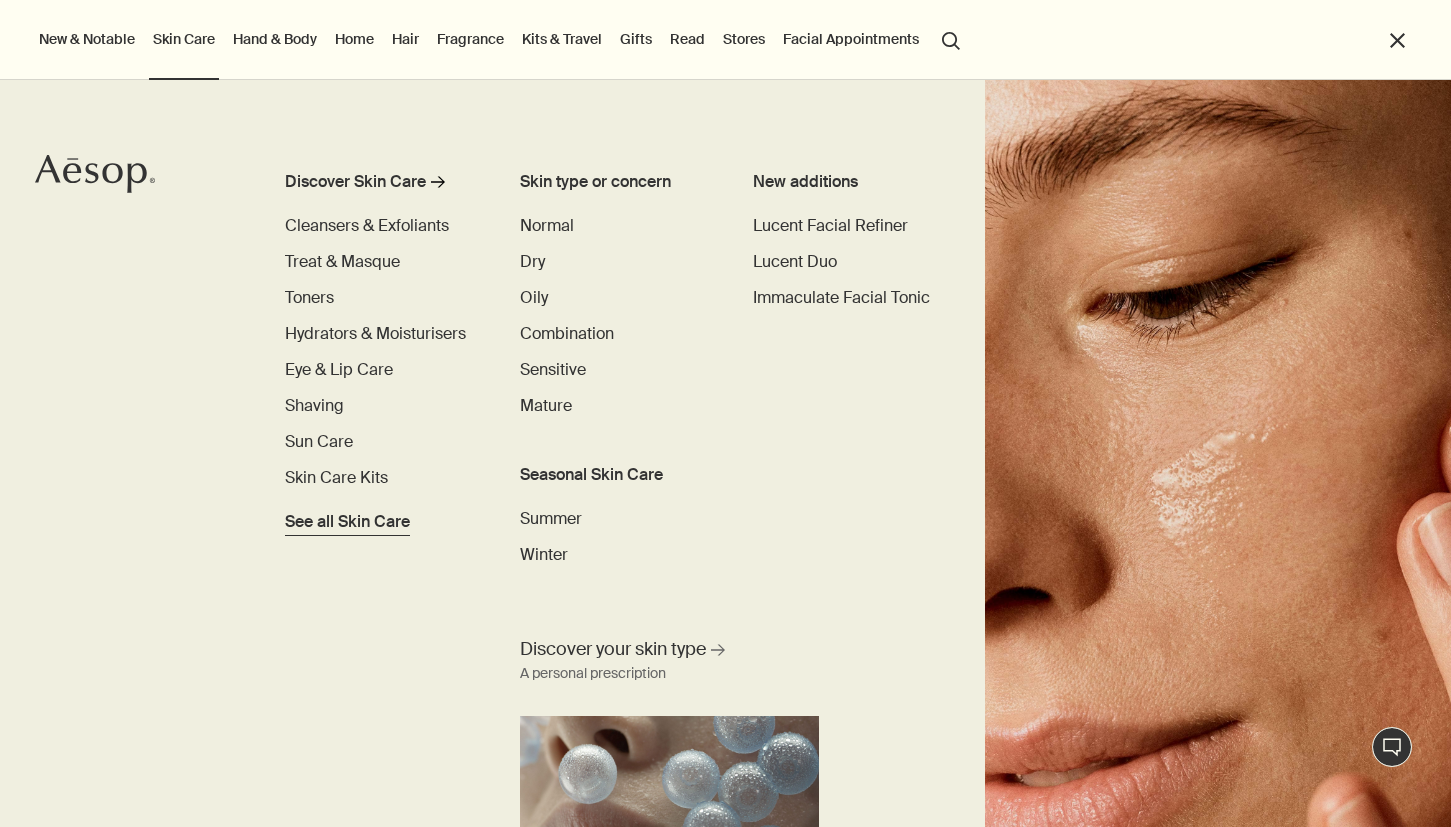 click on "See all Skin Care" at bounding box center [347, 522] 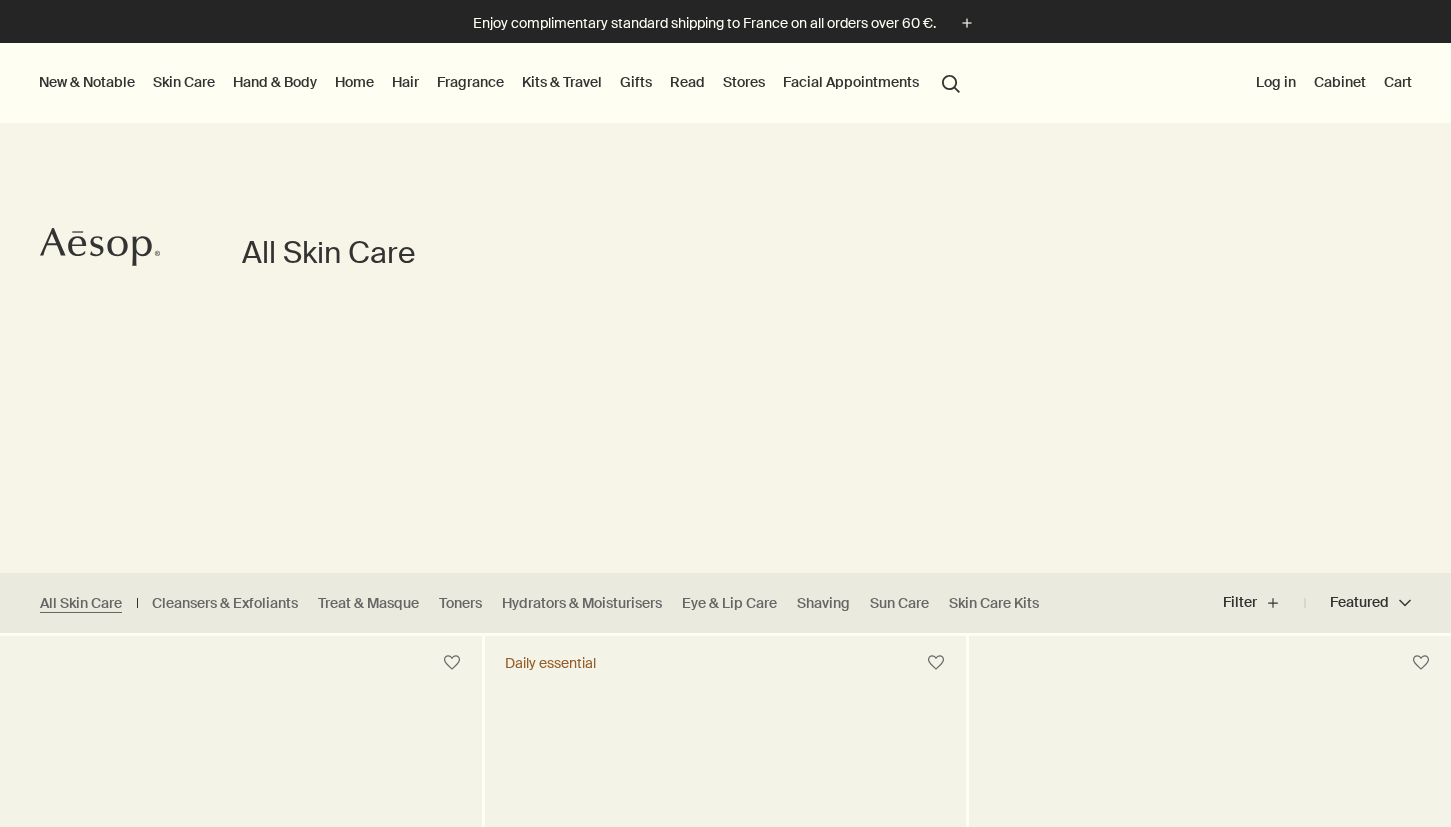 scroll, scrollTop: 0, scrollLeft: 0, axis: both 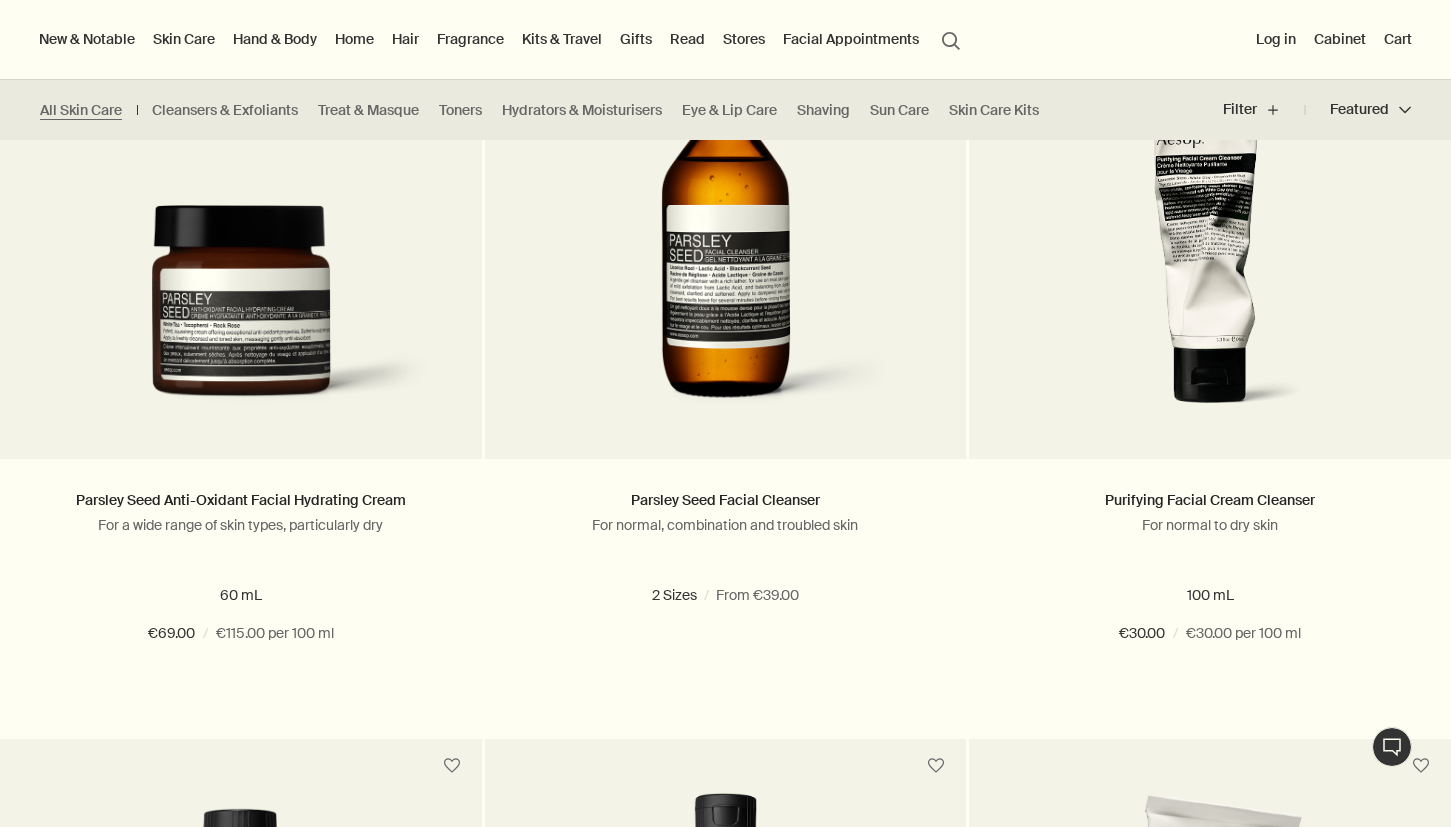 click on "Hand & Body" at bounding box center [275, 39] 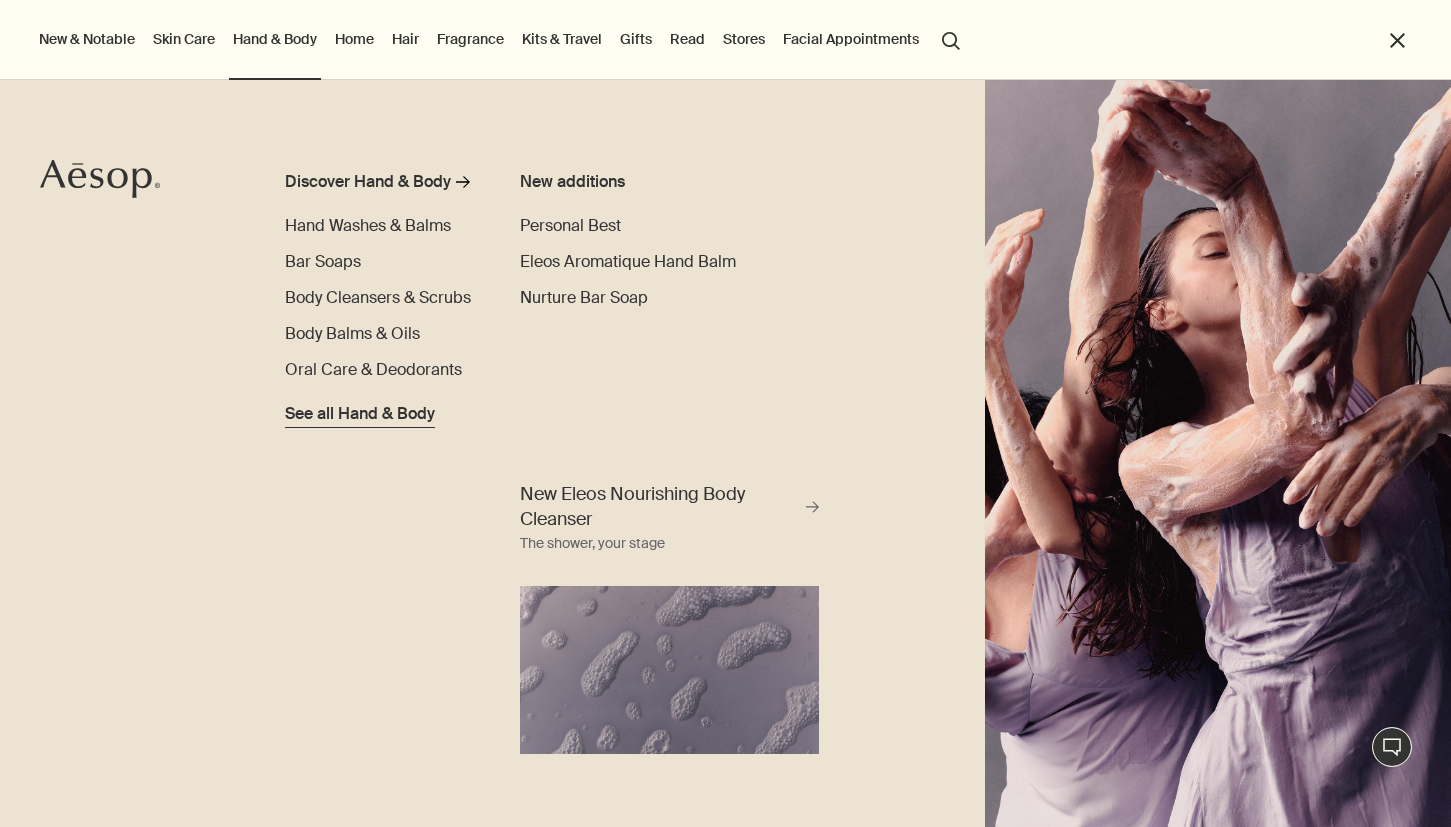 click on "See all Hand & Body" at bounding box center [360, 414] 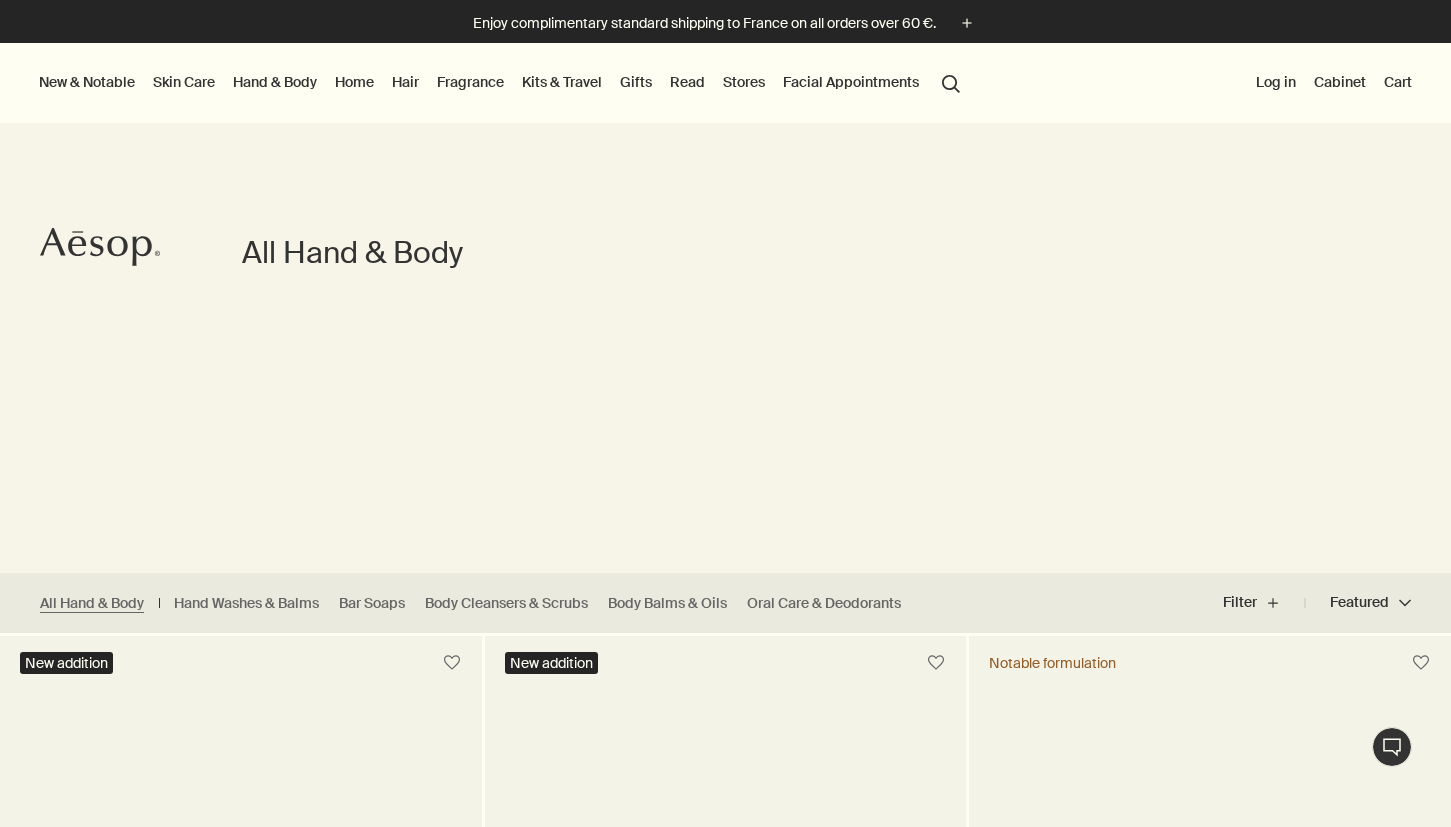 scroll, scrollTop: 0, scrollLeft: 0, axis: both 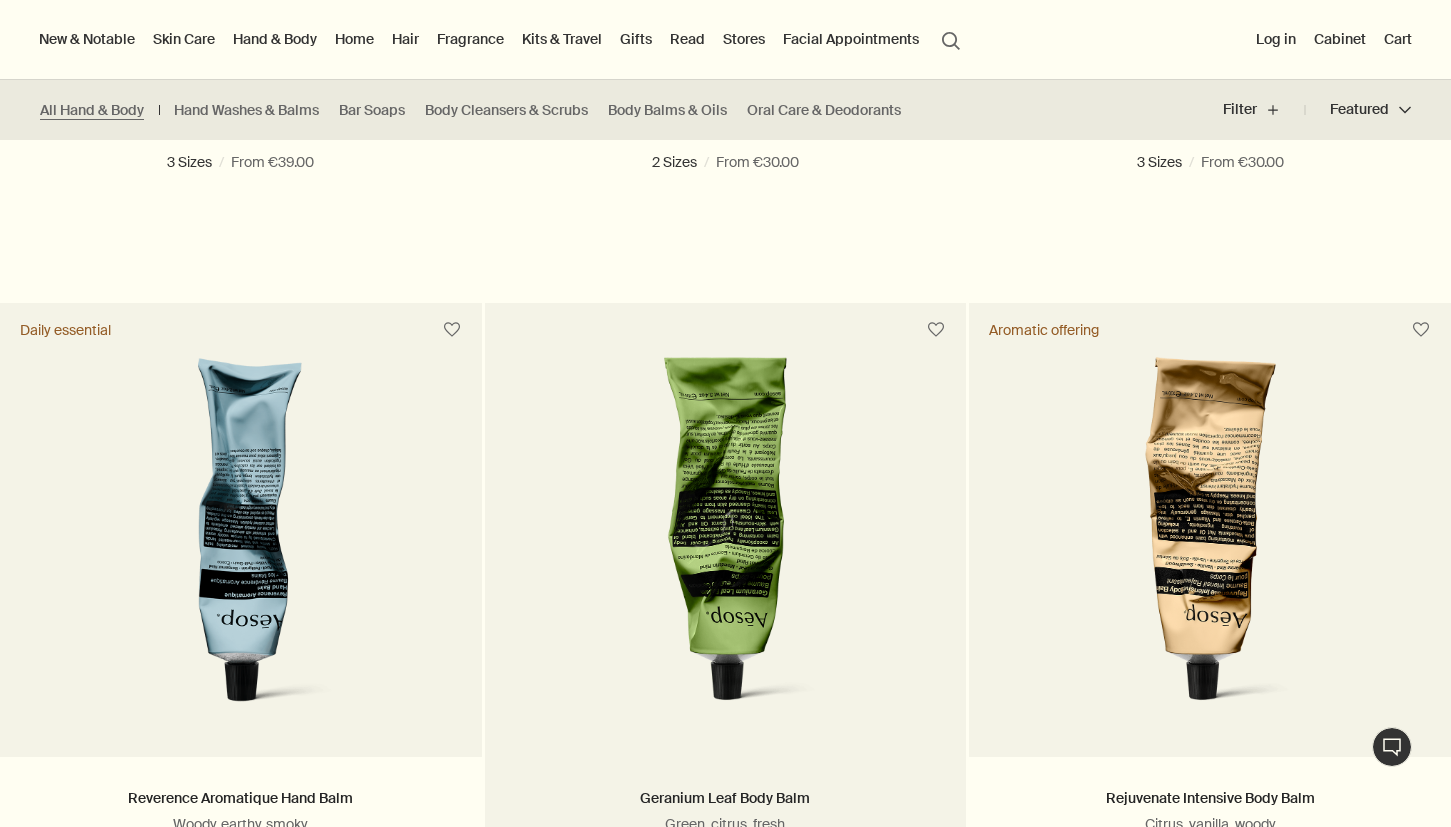 click at bounding box center [725, 542] 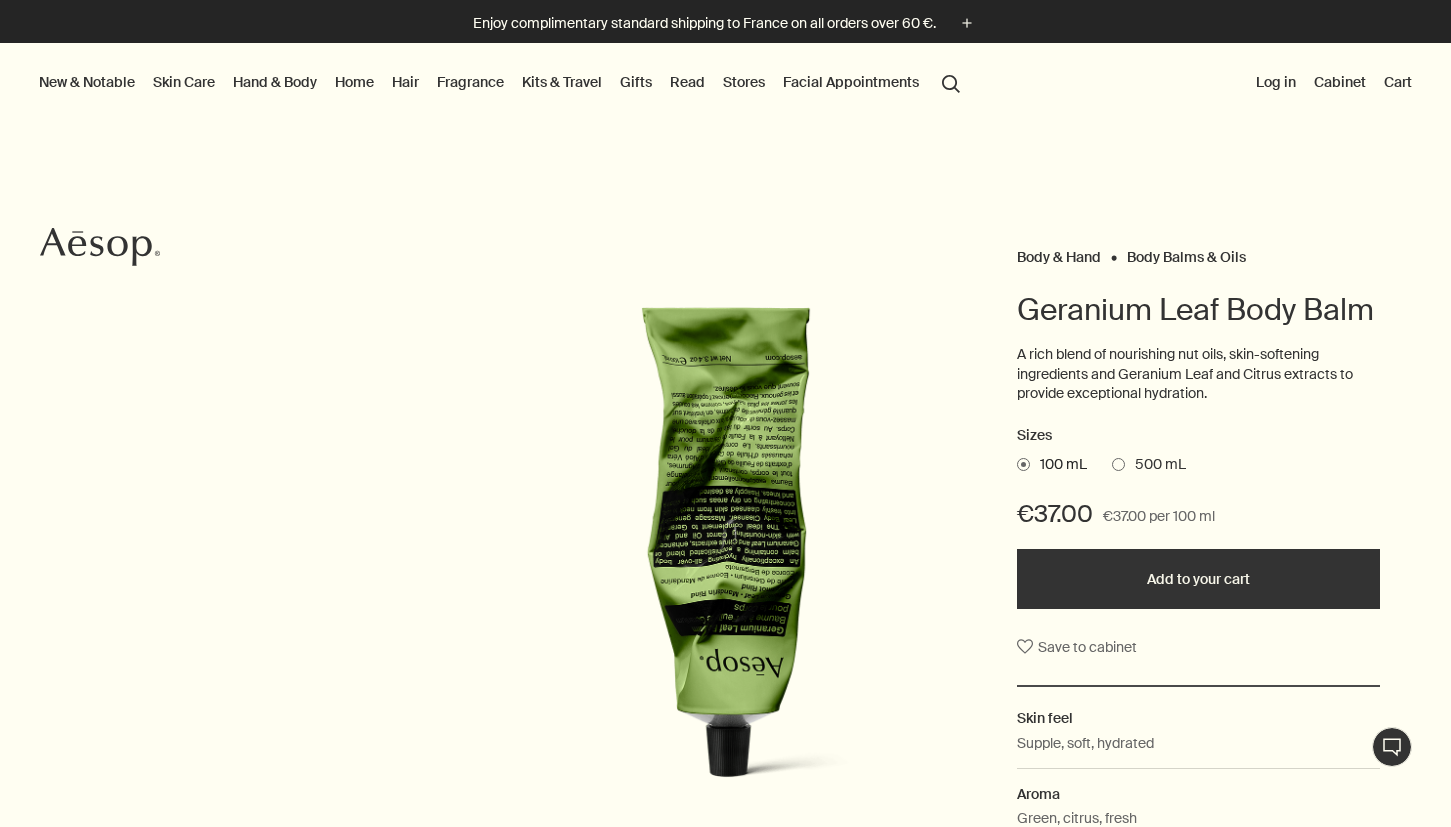 scroll, scrollTop: 0, scrollLeft: 0, axis: both 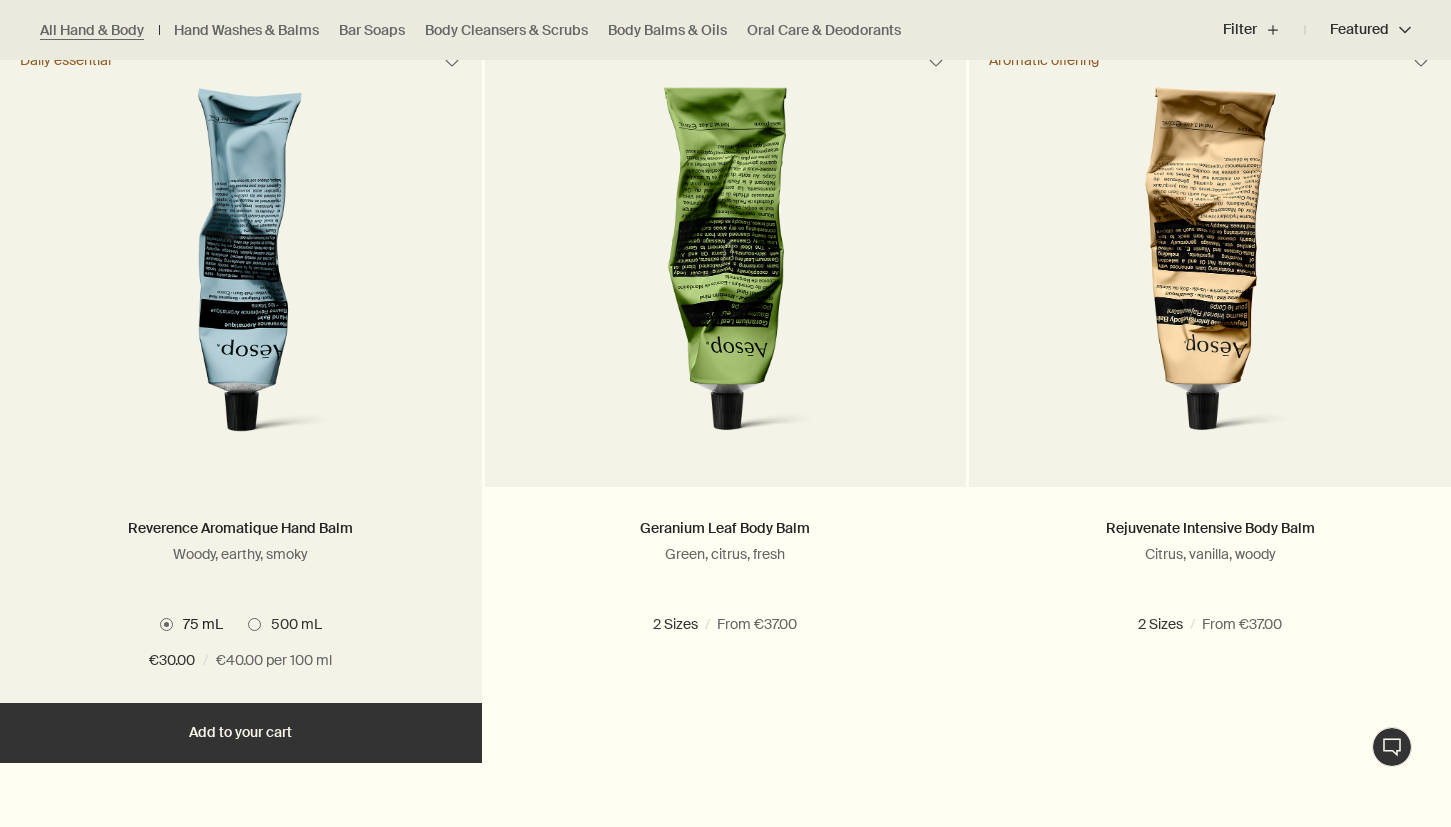 click at bounding box center (241, 272) 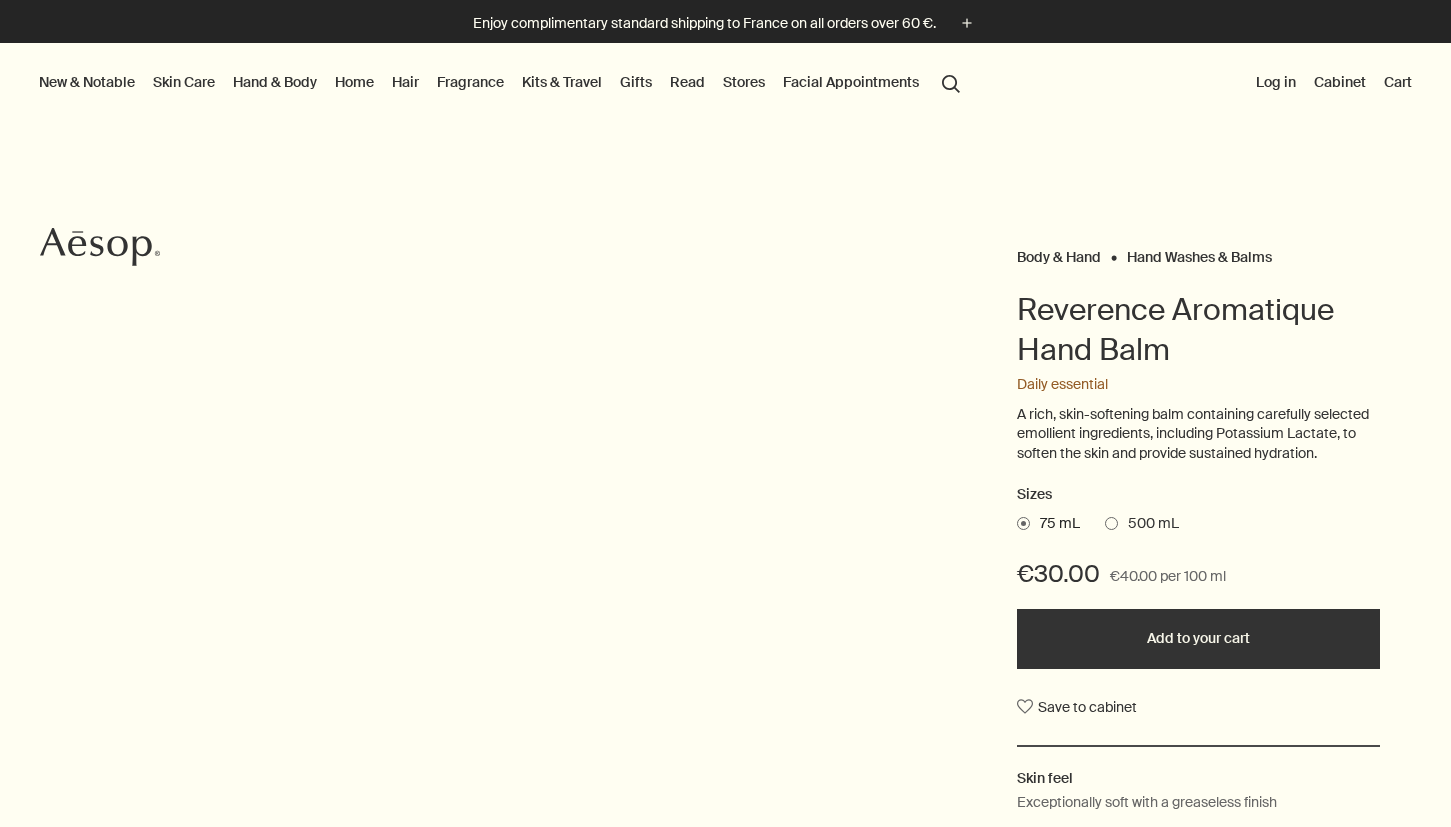 scroll, scrollTop: 0, scrollLeft: 0, axis: both 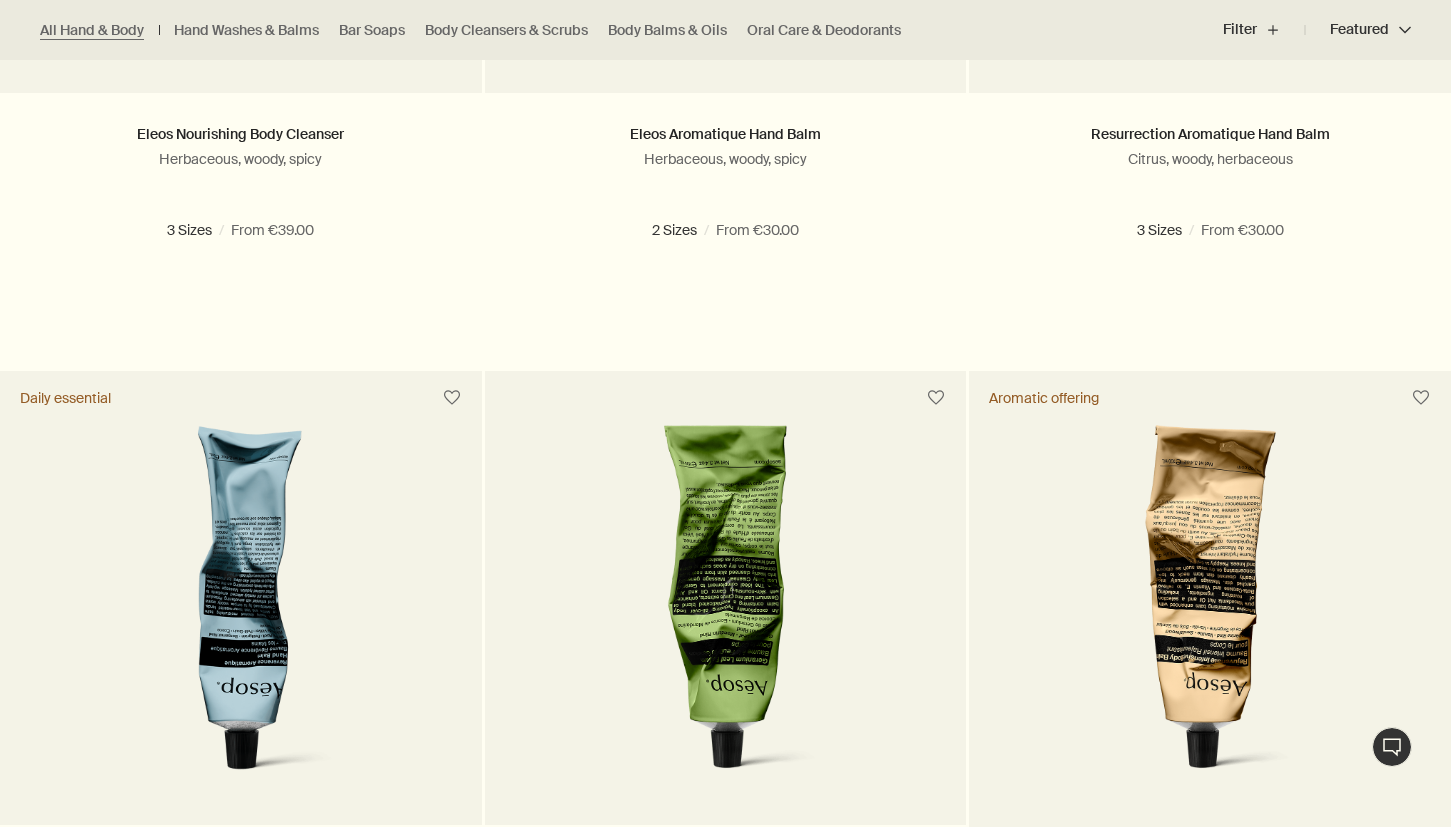click at bounding box center (1210, 610) 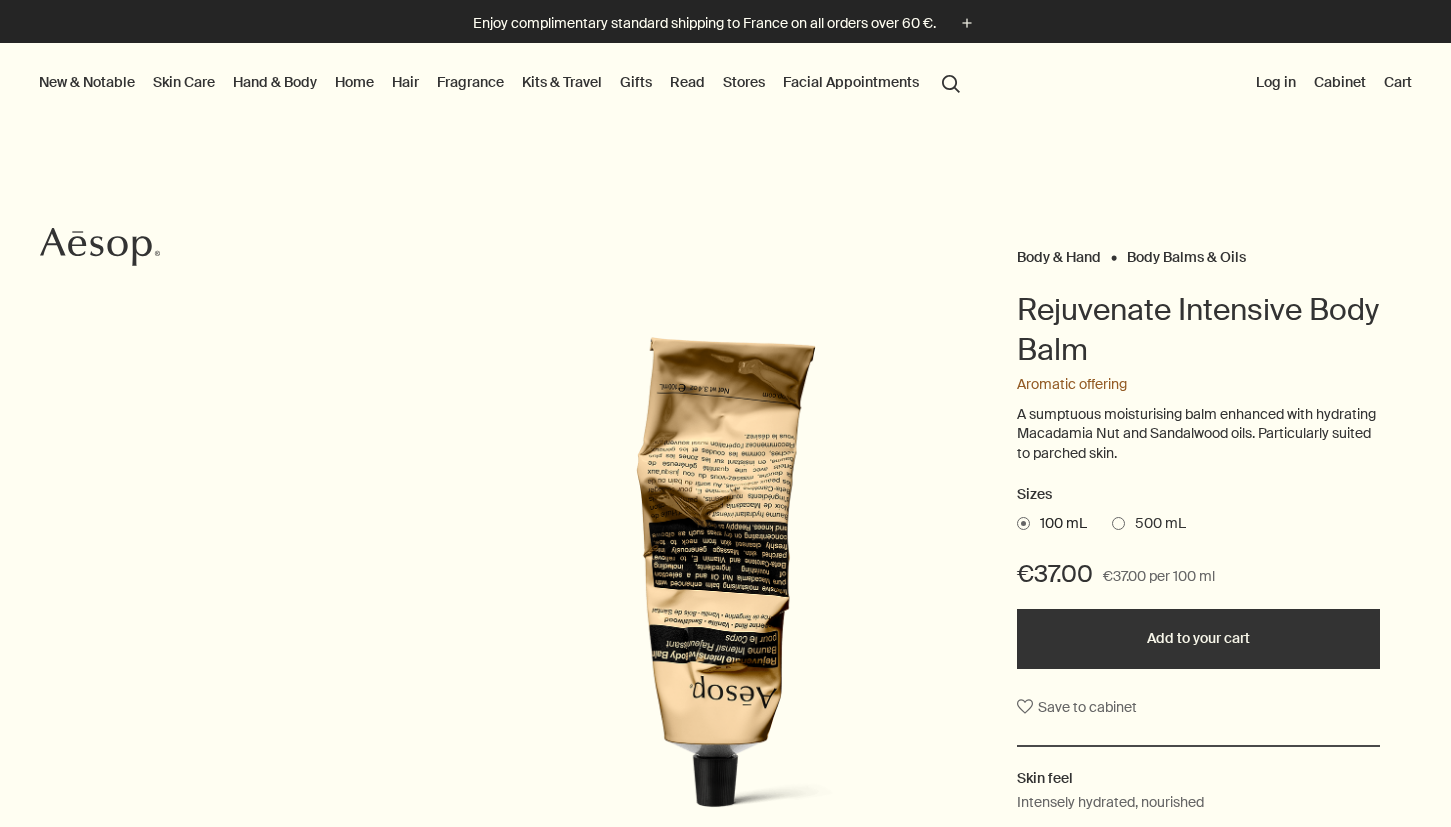 scroll, scrollTop: 0, scrollLeft: 0, axis: both 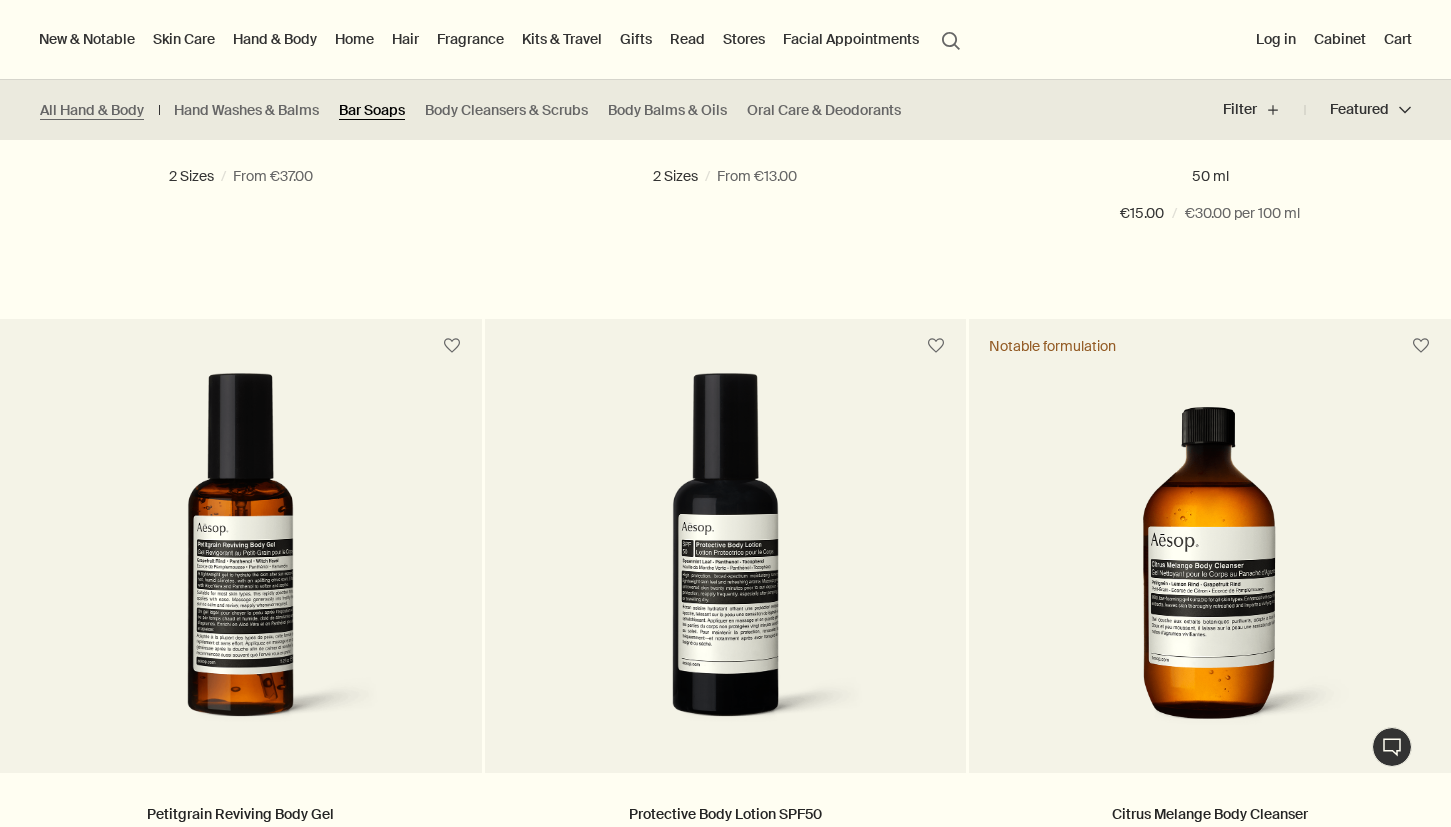 click on "Bar Soaps" at bounding box center [372, 110] 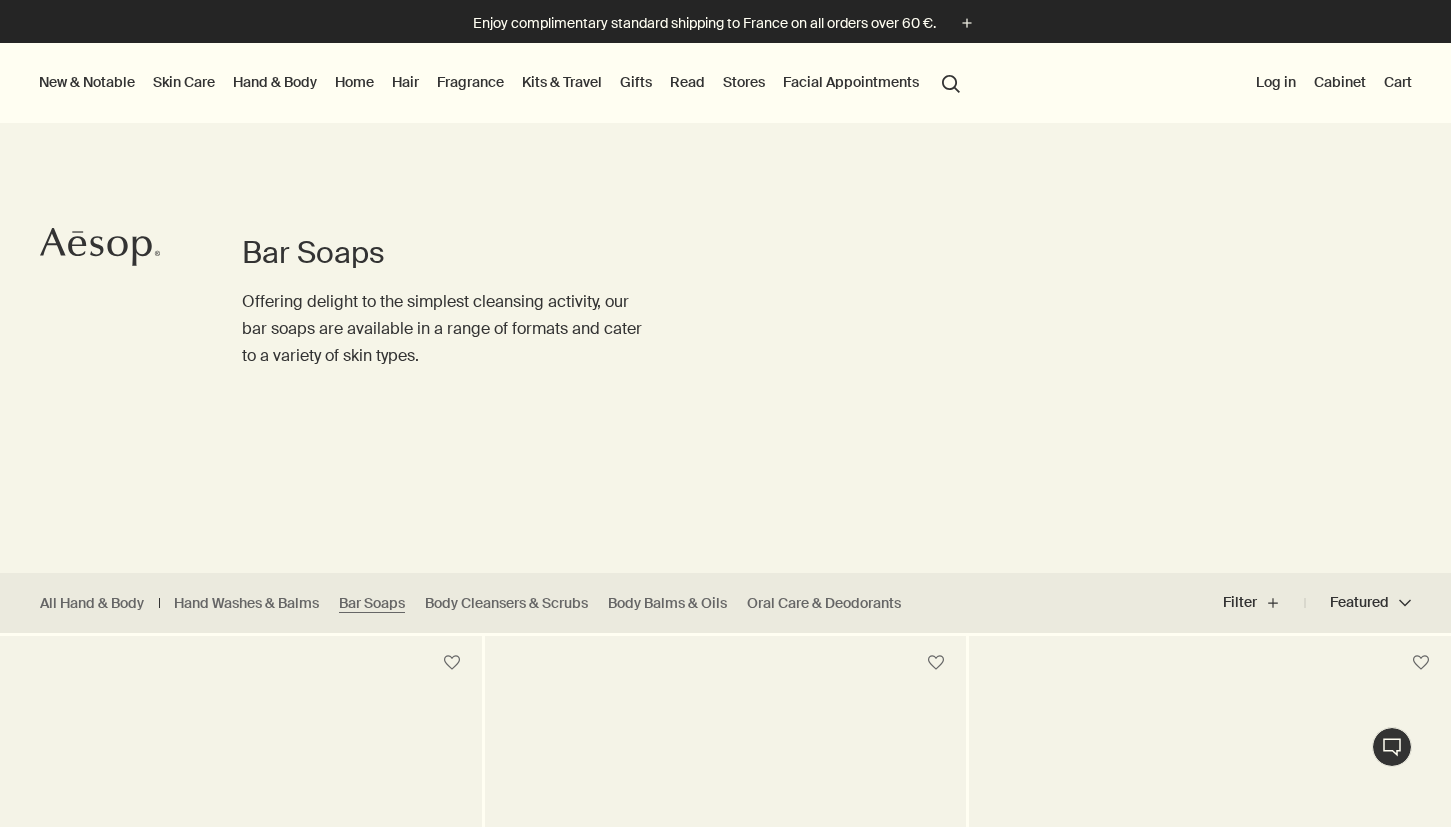 scroll, scrollTop: 0, scrollLeft: 0, axis: both 